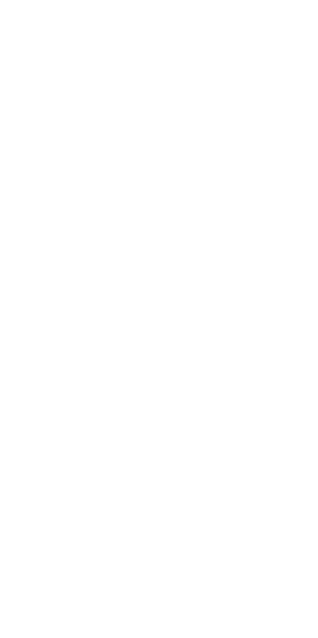 scroll, scrollTop: 0, scrollLeft: 0, axis: both 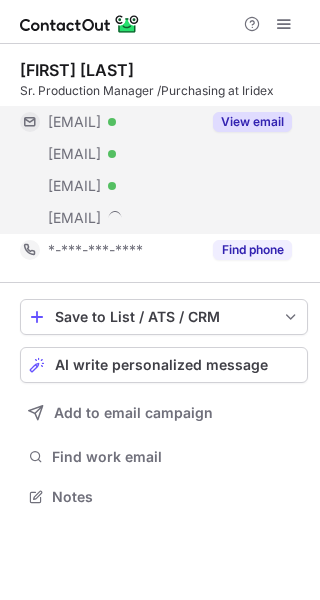 click on "***@iridex.com" at bounding box center [74, 218] 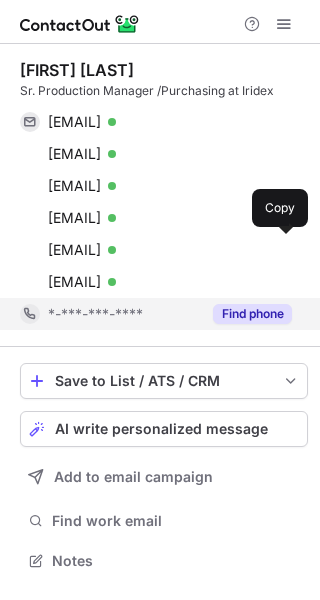 scroll, scrollTop: 10, scrollLeft: 10, axis: both 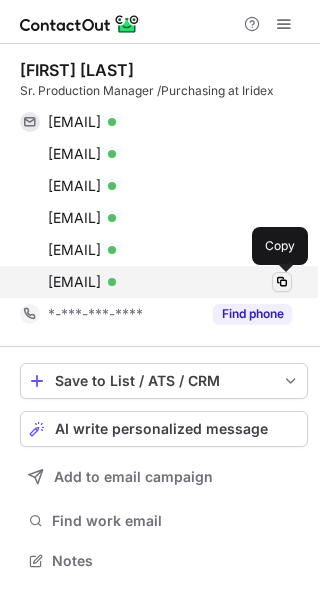 click at bounding box center [282, 282] 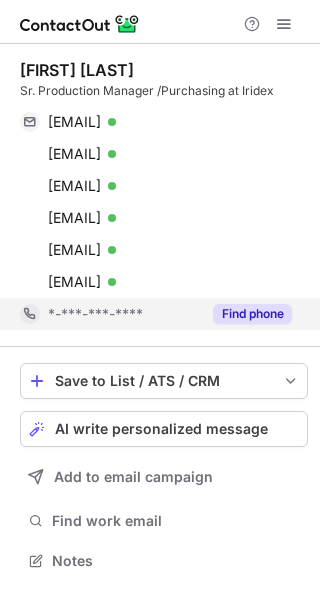 type 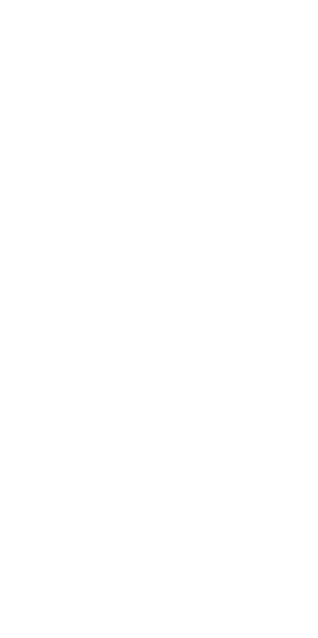 scroll, scrollTop: 0, scrollLeft: 0, axis: both 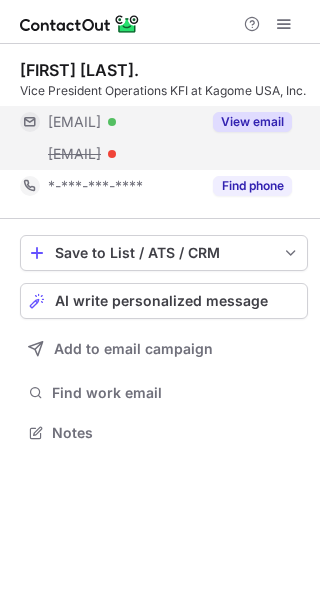 click on "[EMAIL]" at bounding box center [74, 154] 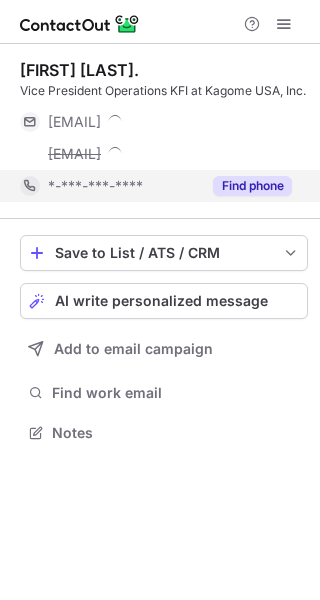 scroll, scrollTop: 10, scrollLeft: 10, axis: both 